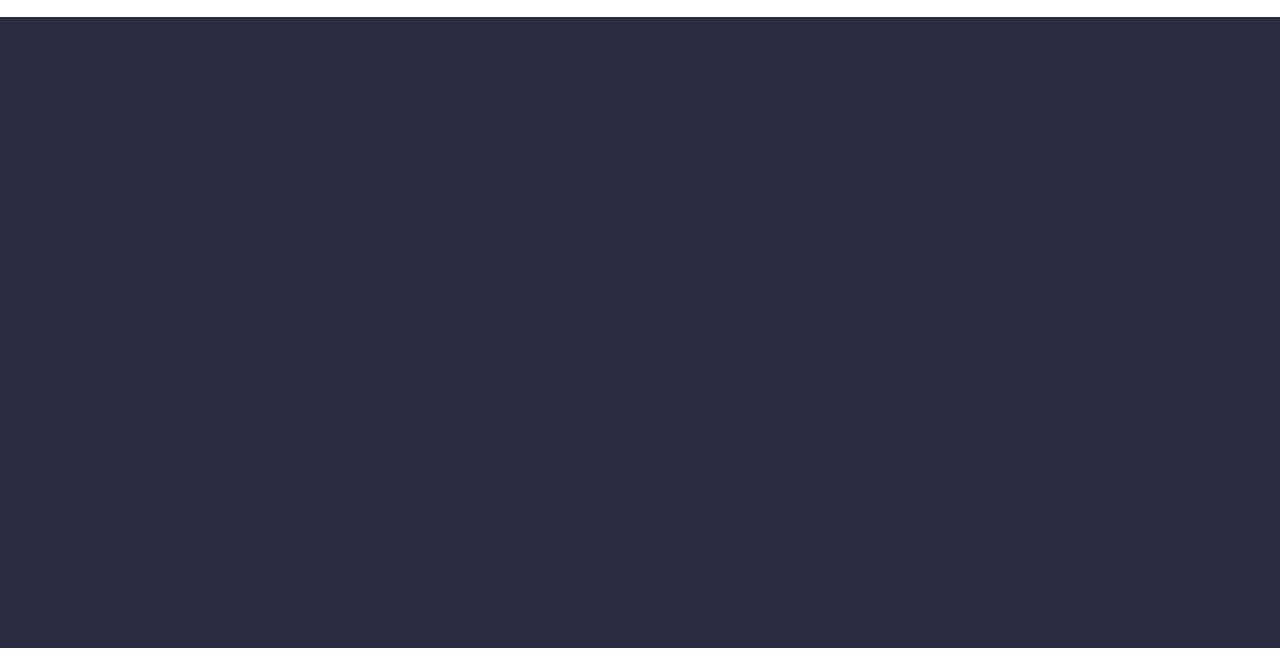 scroll, scrollTop: 0, scrollLeft: 0, axis: both 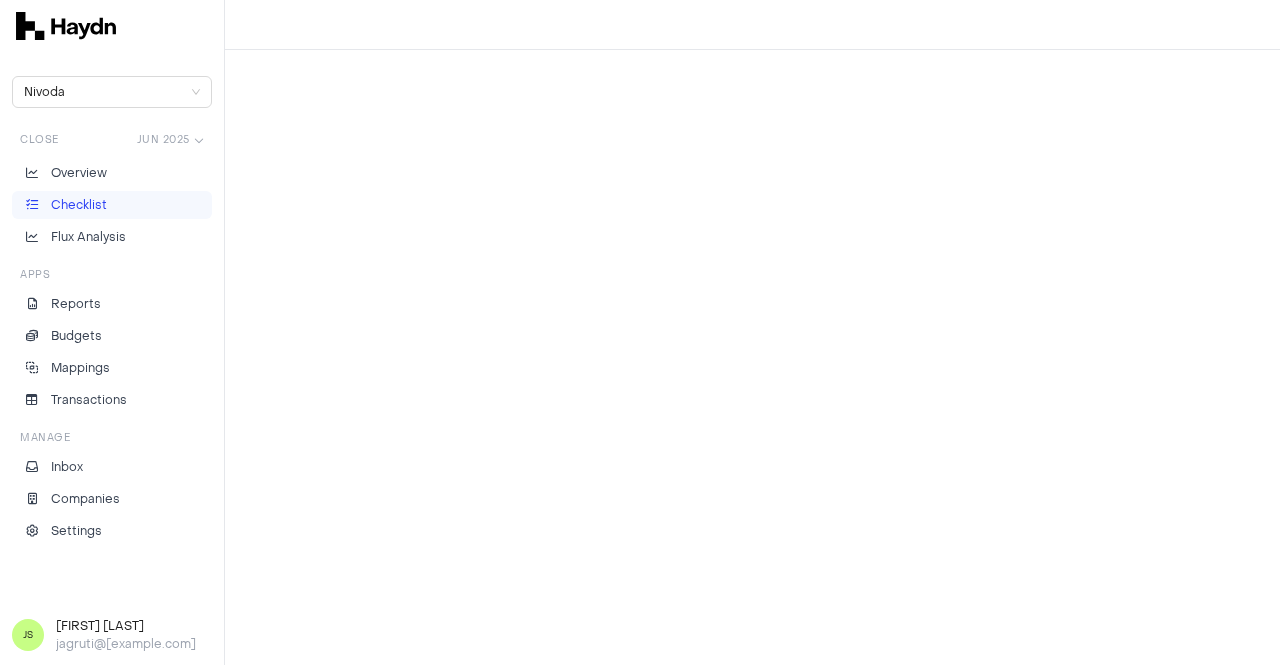 click on "Checklist" at bounding box center (79, 205) 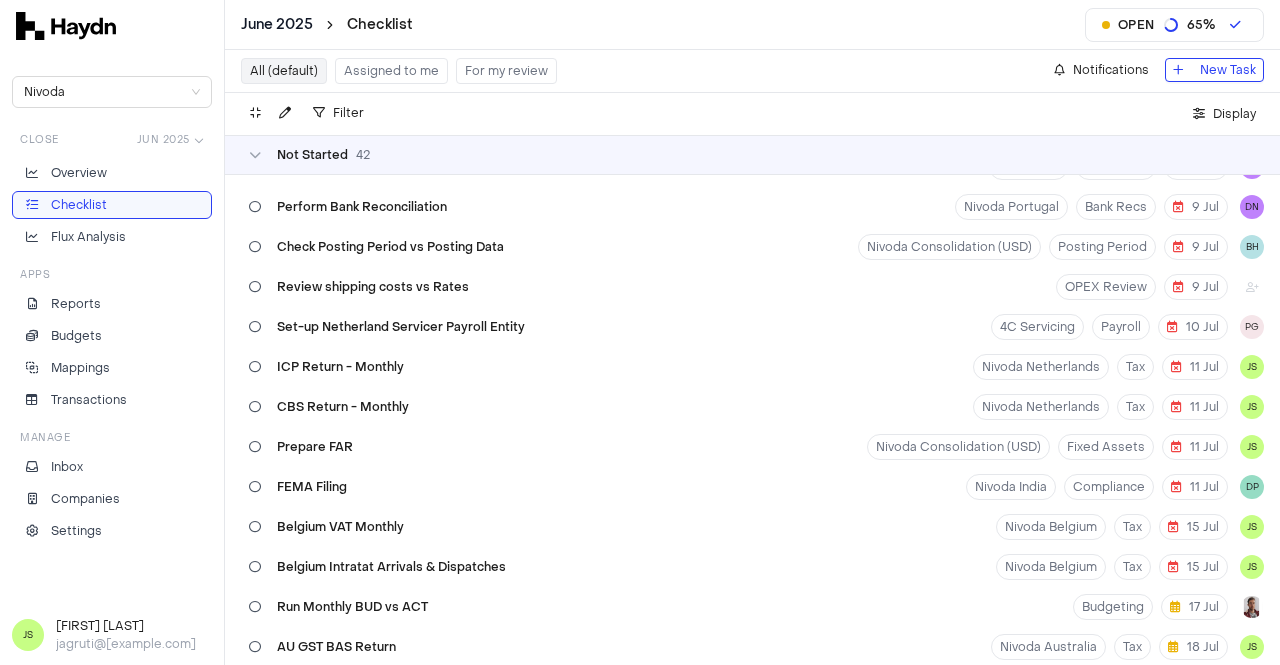 scroll, scrollTop: 471, scrollLeft: 0, axis: vertical 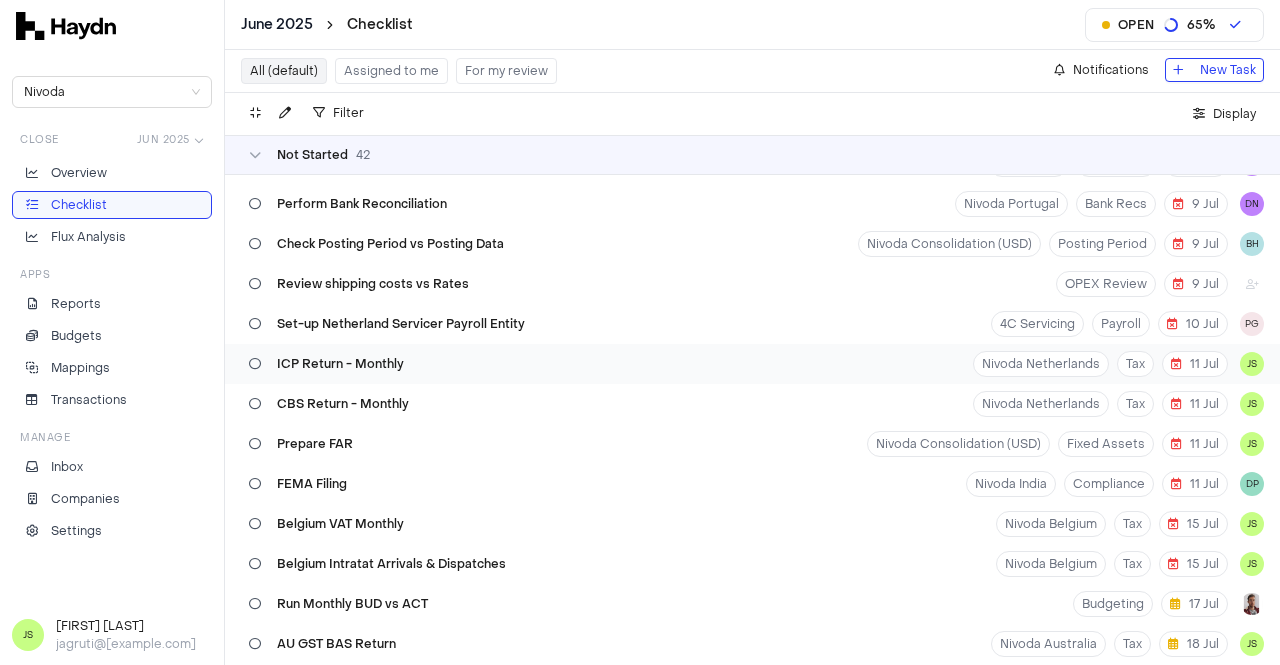 click on "ICP Return - Monthly" at bounding box center [326, 364] 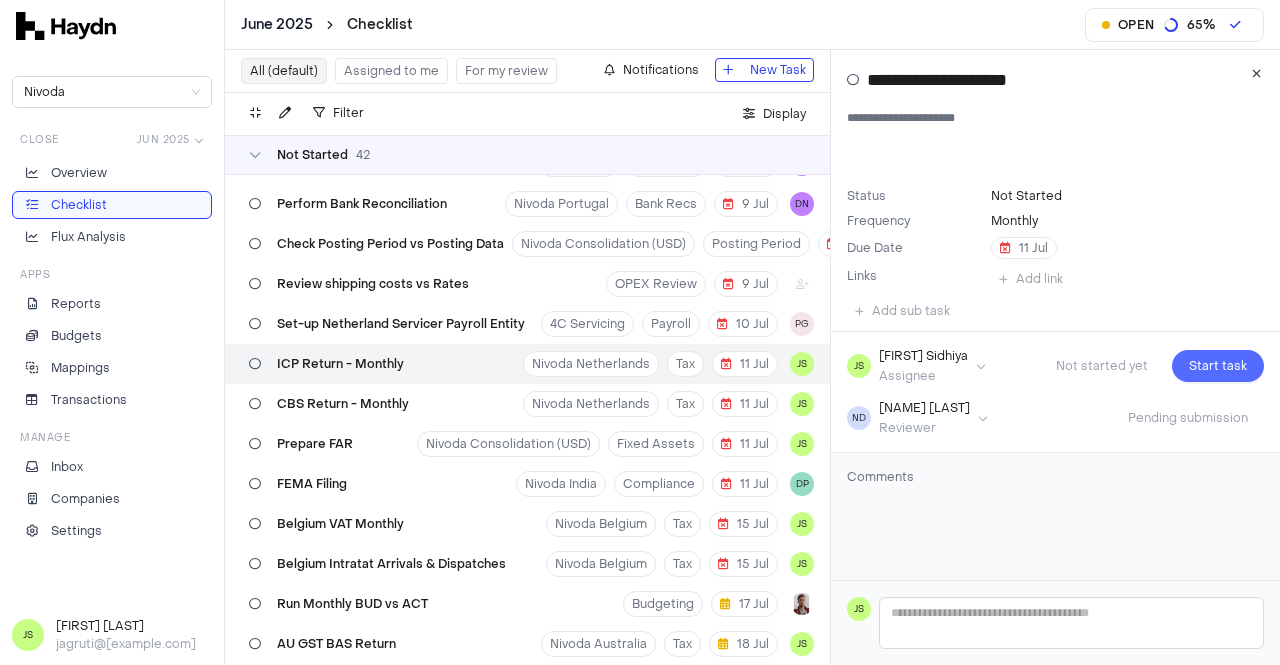 click on "Start task" at bounding box center [1218, 366] 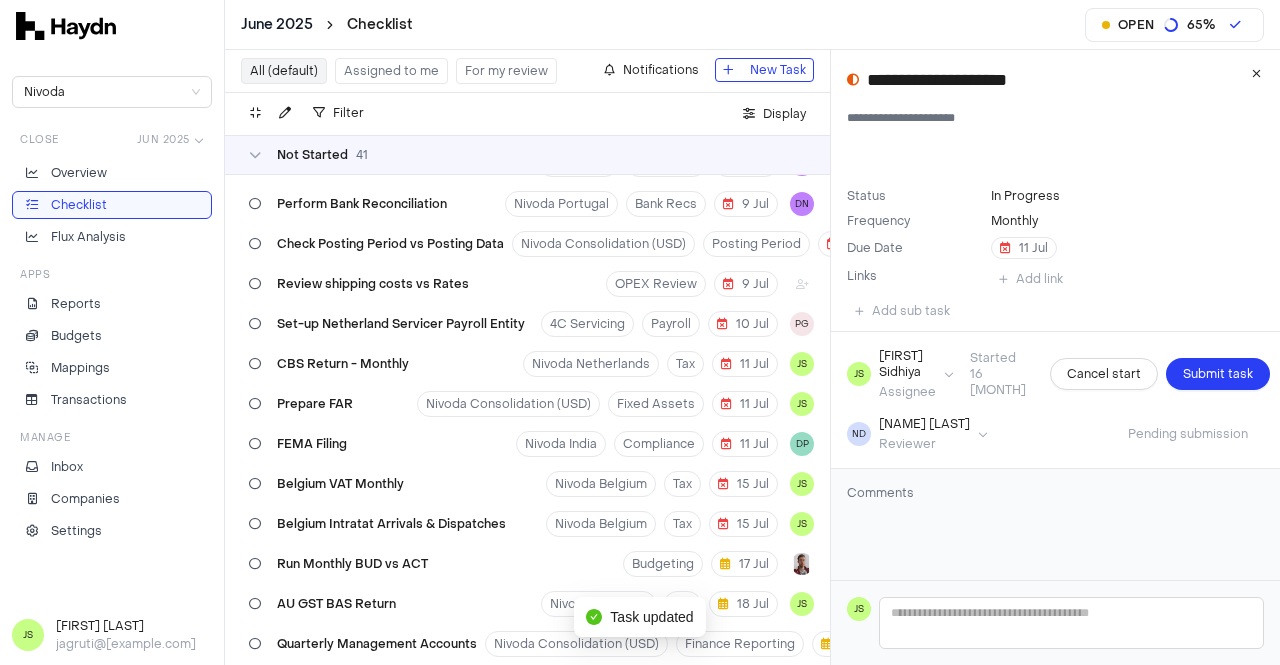 click on "Submit task" at bounding box center [1218, 374] 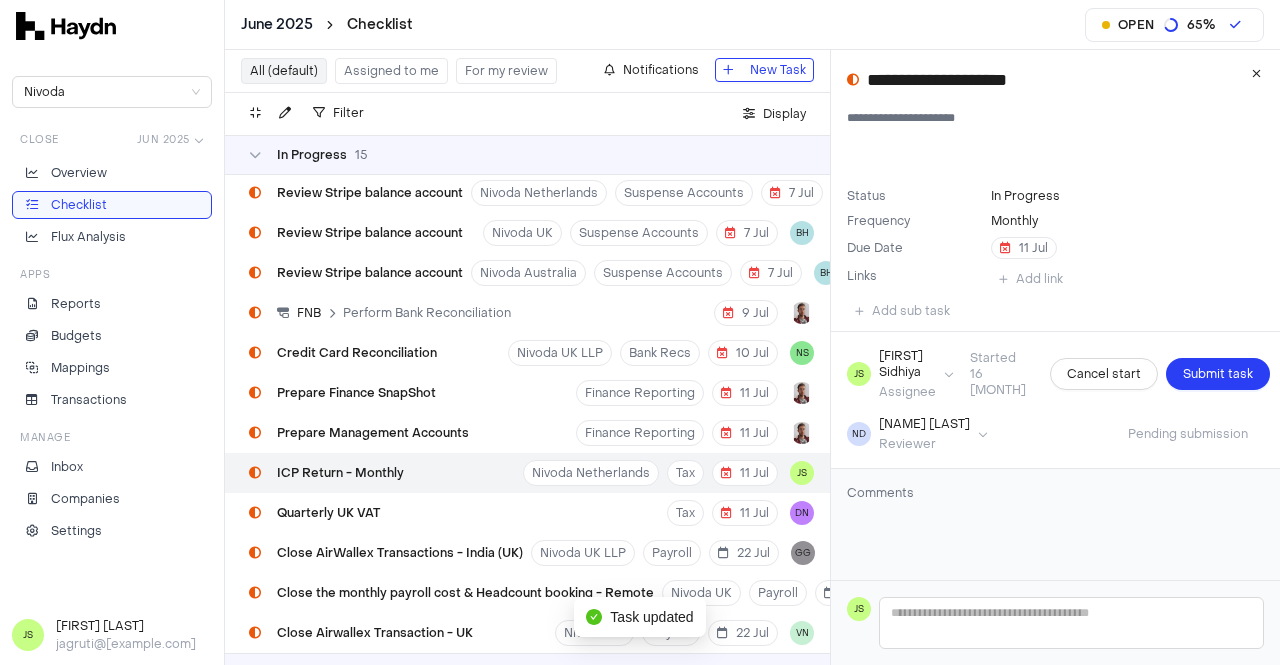 scroll, scrollTop: 1882, scrollLeft: 0, axis: vertical 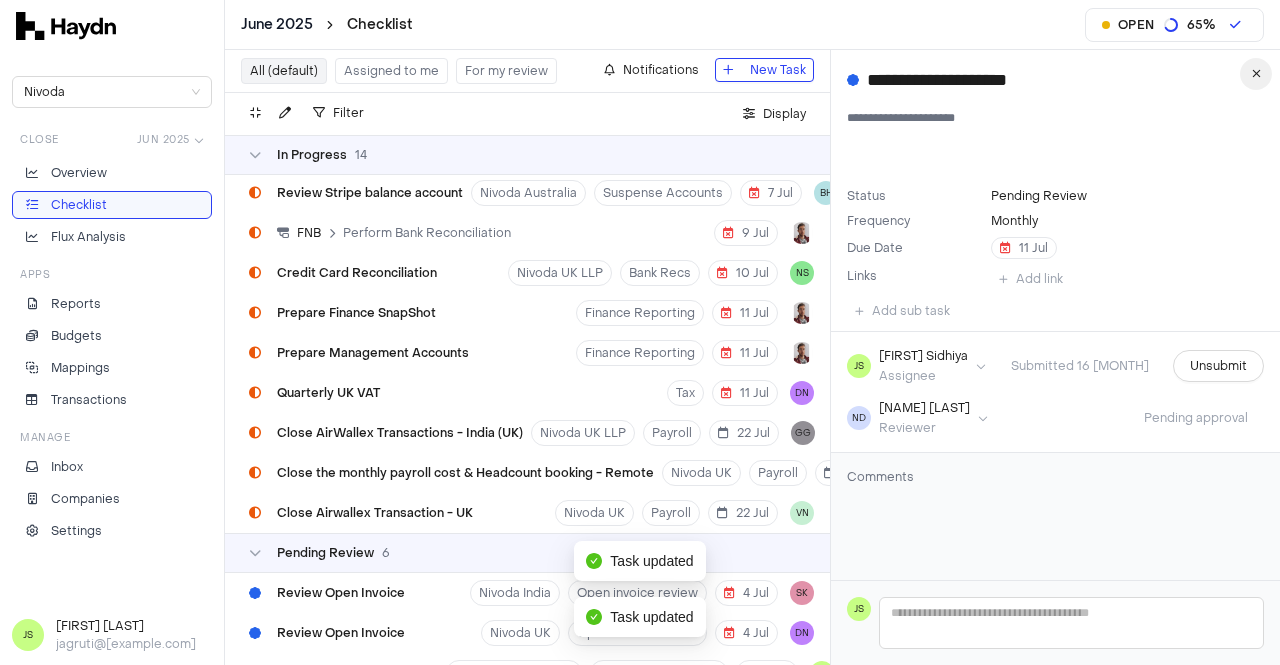 click at bounding box center [1256, 74] 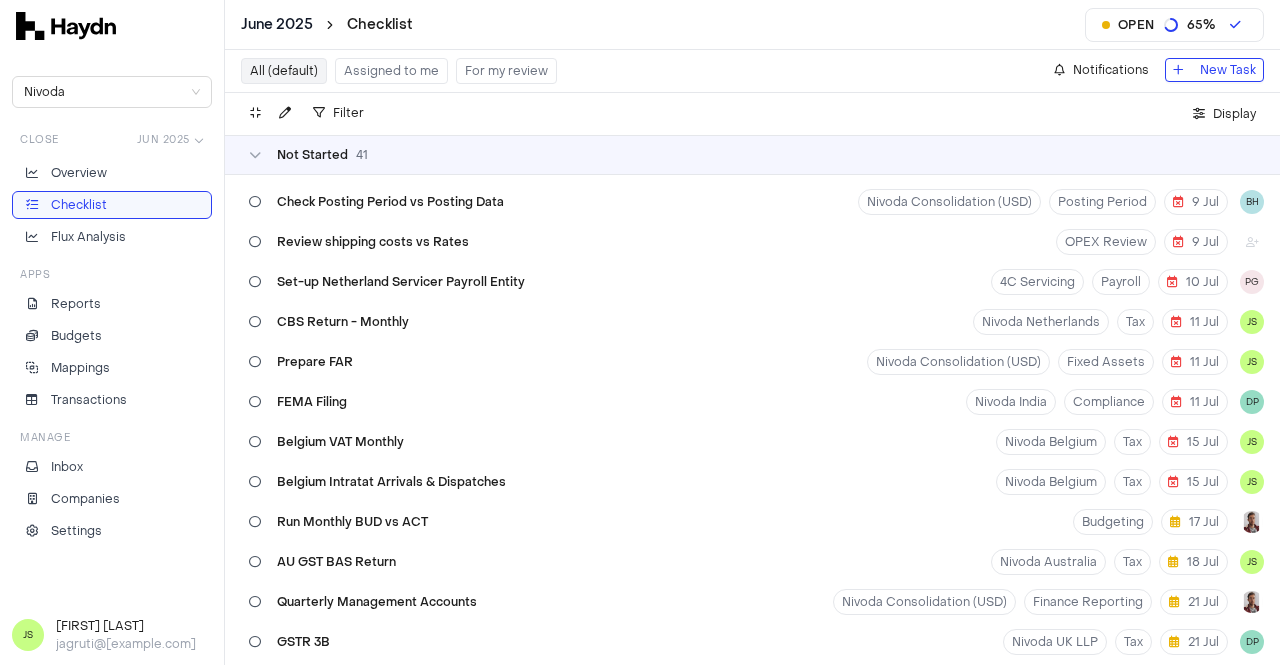 scroll, scrollTop: 514, scrollLeft: 0, axis: vertical 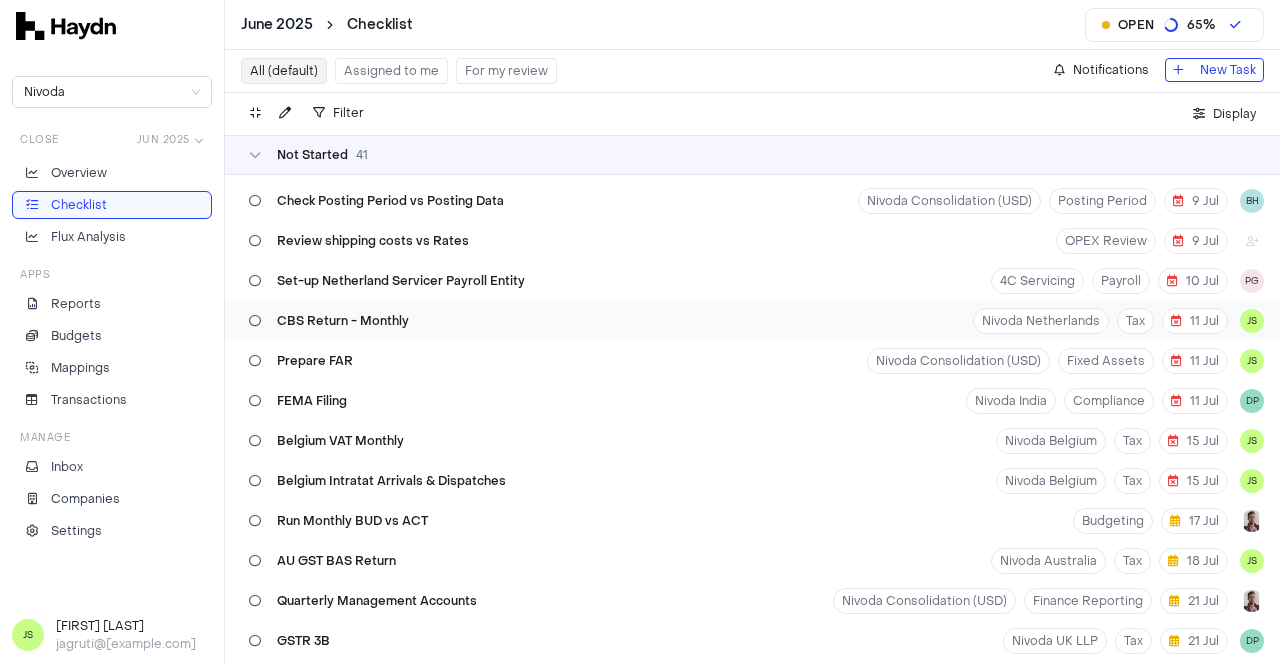 click on "CBS Return - Monthly" at bounding box center (343, 321) 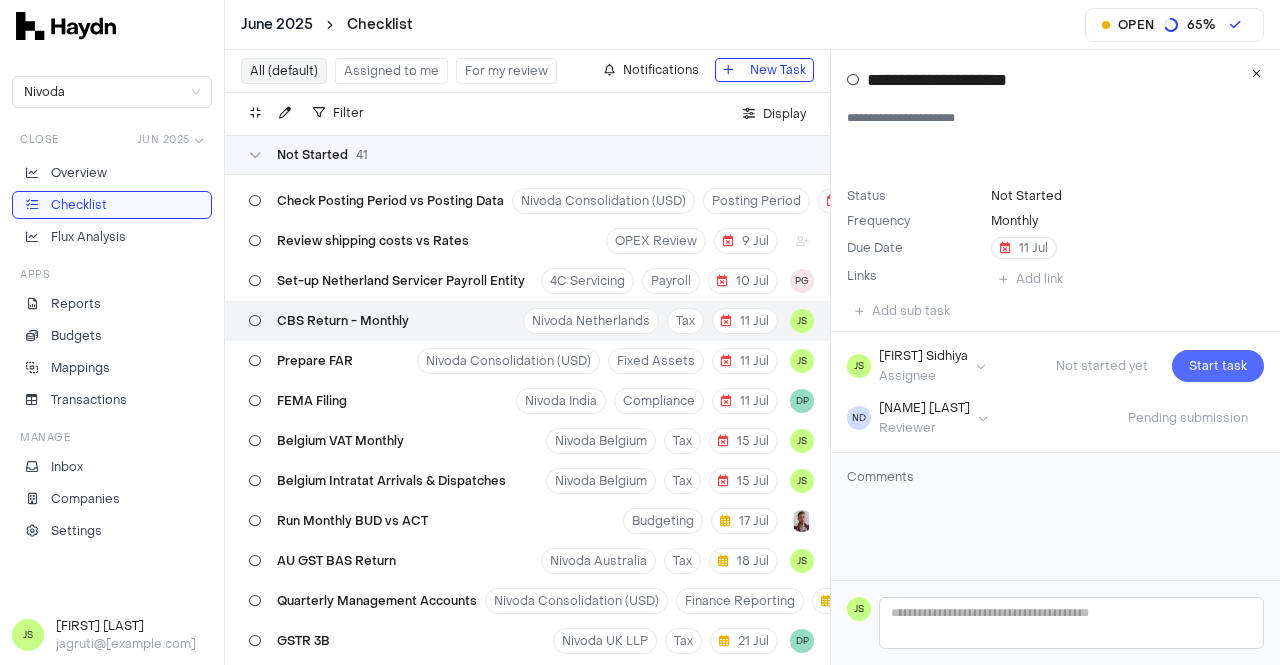 click on "Start task" at bounding box center [1218, 366] 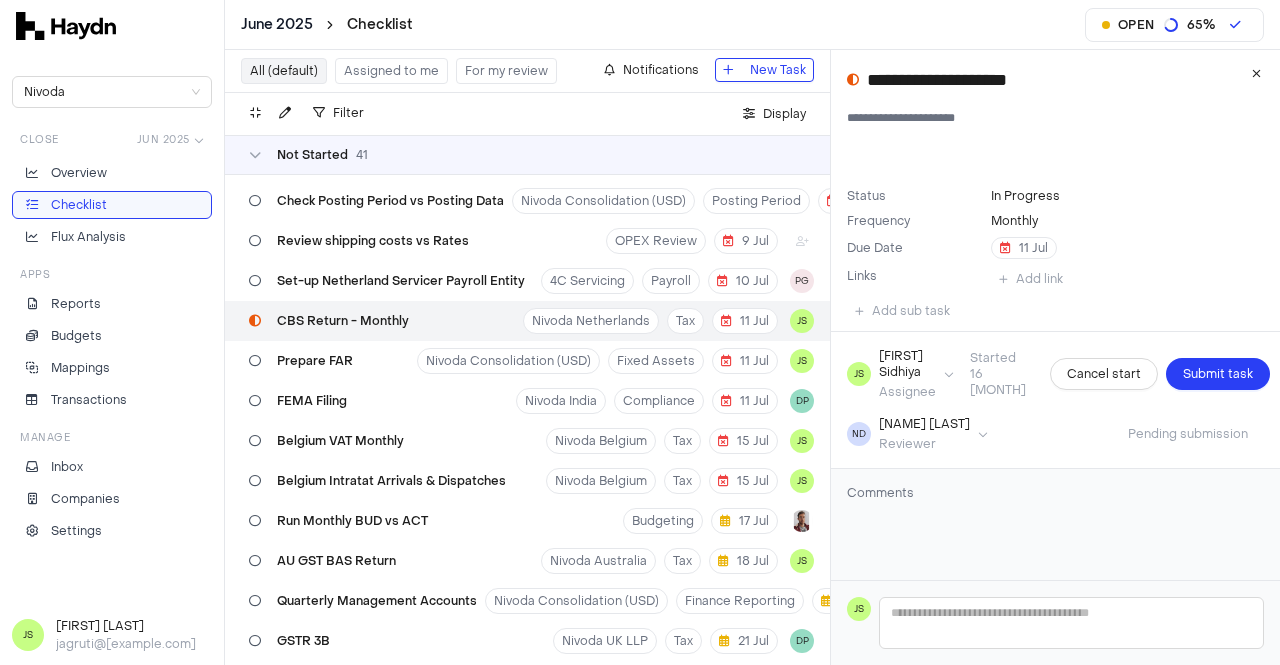 click on "Submit task" at bounding box center (1218, 374) 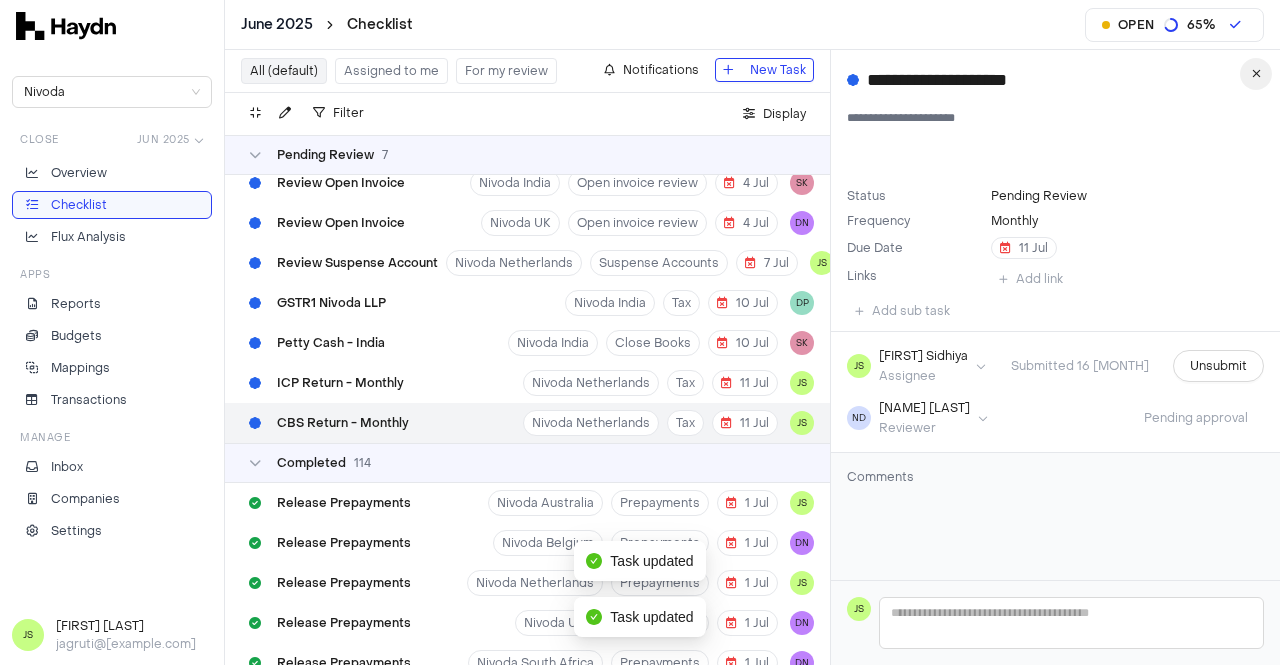 scroll, scrollTop: 2282, scrollLeft: 0, axis: vertical 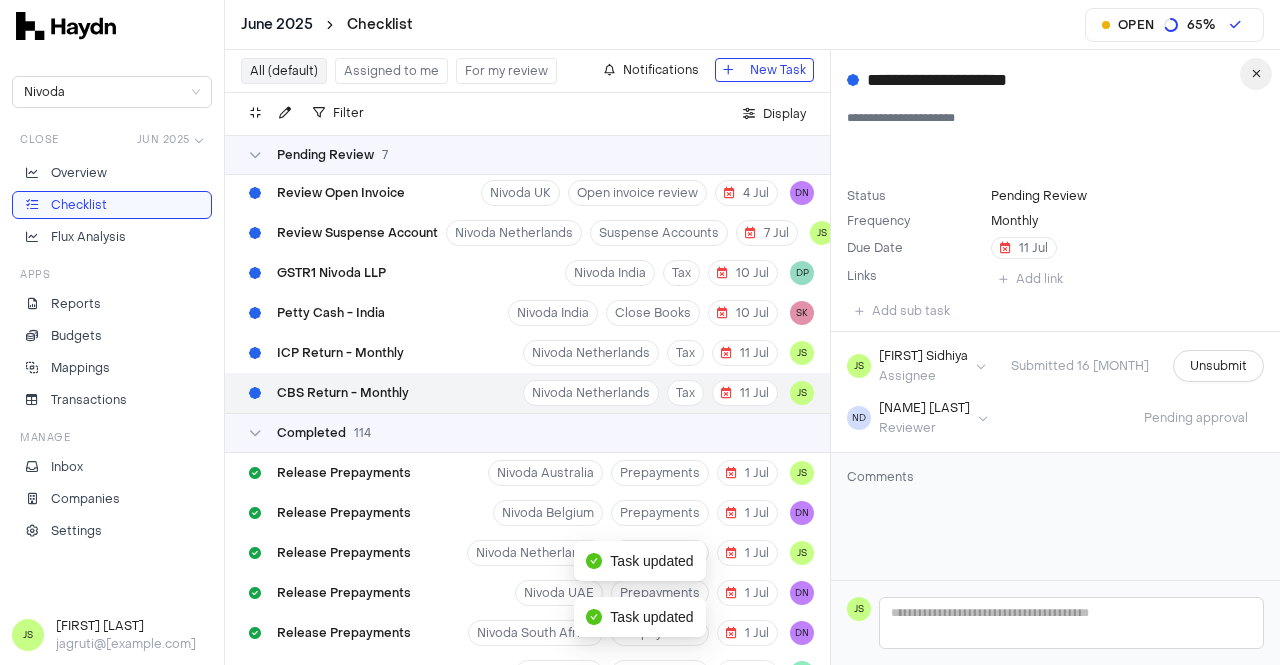 click at bounding box center (1256, 74) 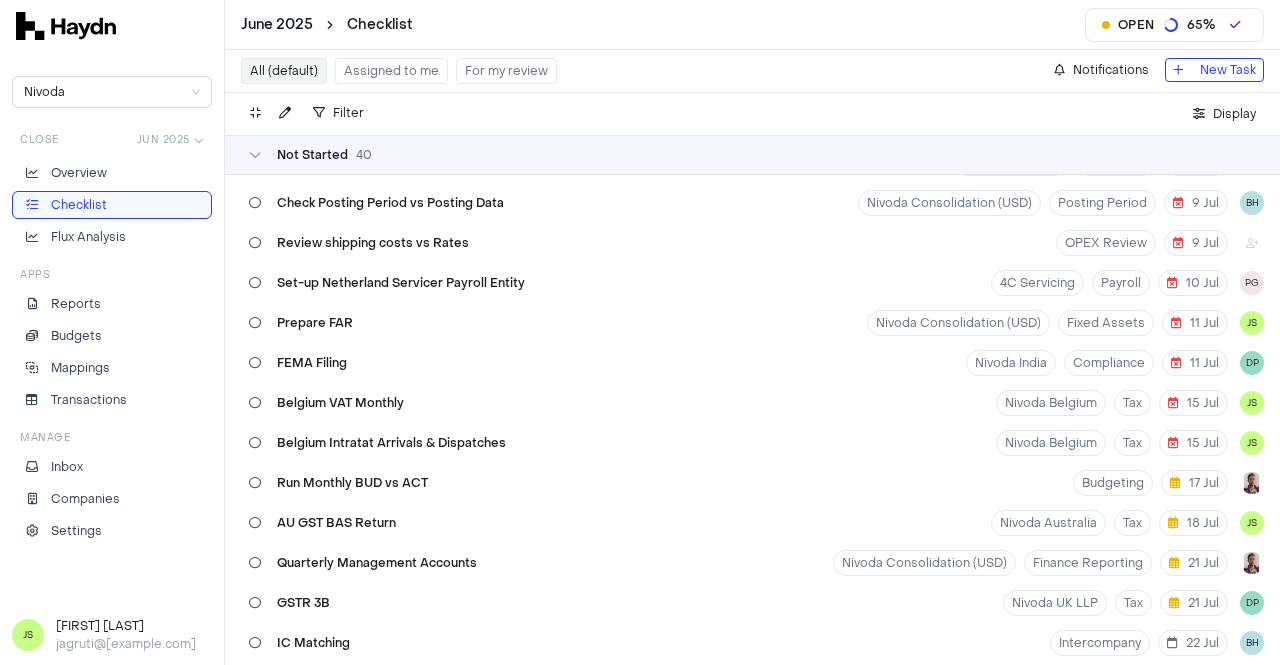 scroll, scrollTop: 508, scrollLeft: 0, axis: vertical 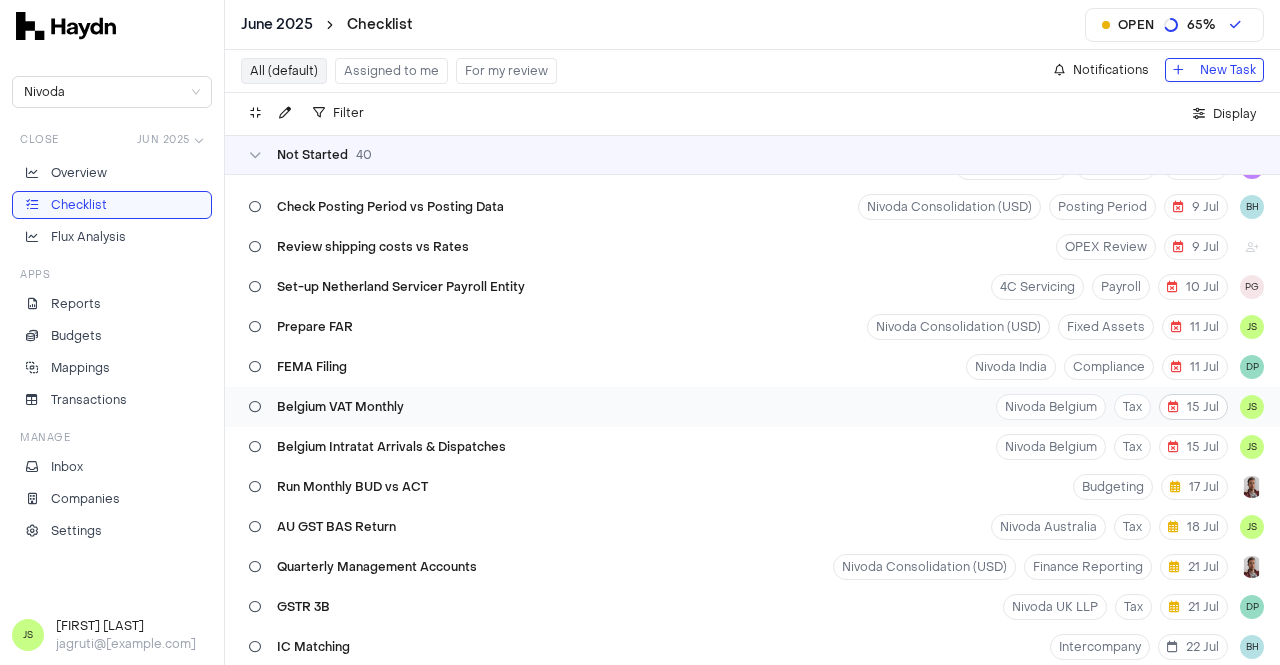 click on "15 Jul" at bounding box center (1193, 407) 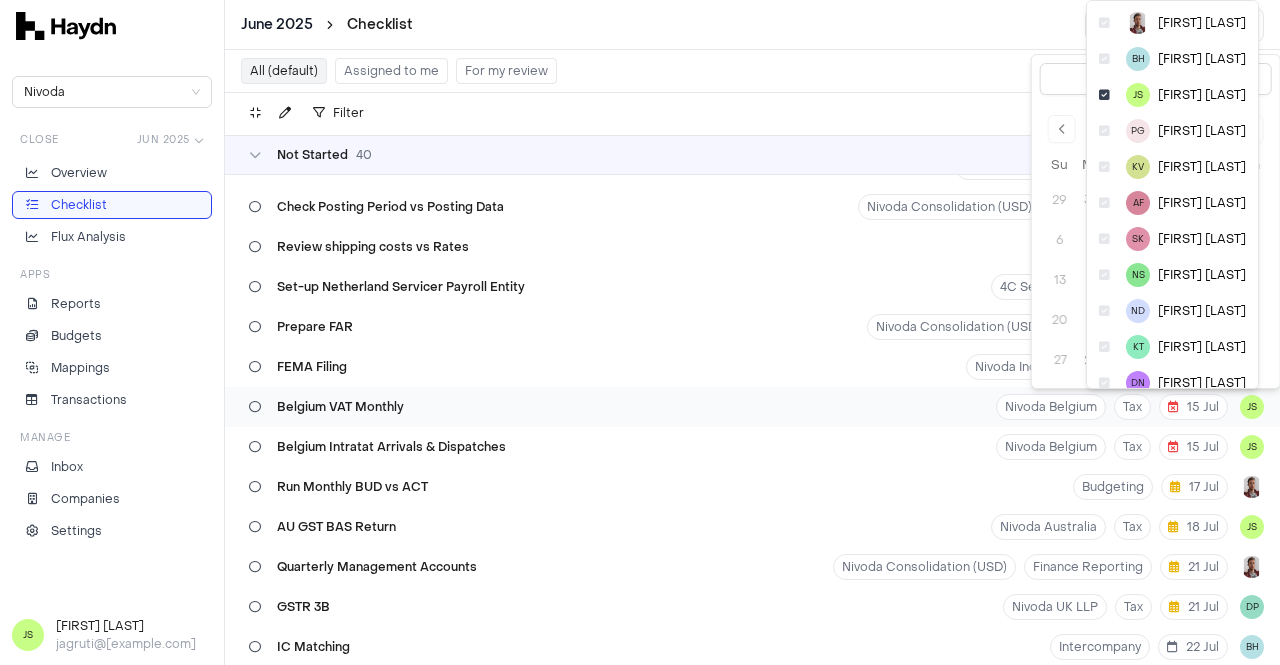 click on "[MONTH] 2025 Checklist Open 65 % Nivoda Close [MONTH] 2025 Overview Checklist Flux Analysis Apps Reports Budgets Mappings Transactions Manage Inbox Companies Settings JS Jagruti Sidhiya jagruti@[example.com] All   (default) Assigned to me   For my review   Notifications New Task Filter . Display Not Started 40 Review Suspense Account Nivoda UK Suspense Accounts 7 [MONTH] DN Close Airwallex Transaction - NL, AUS, Belgium, HK Nivoda Netherlands Payroll 7 [MONTH] PG Perform Bank Reconciliation Nivoda UK LLP Bank Recs 9 [MONTH] DP Perform Bank Reconciliation Nivoda Australia Bank Recs 9 [MONTH] JS Perform Bank Reconciliation Nivoda Belgium Bank Recs 9 [MONTH] DN Perform Bank Reconciliation Nivoda Netherlands Bank Recs 9 [MONTH] JS Perform Bank Reconciliation Nivoda UAE Bank Recs 9 [MONTH] BH Perform Bank Reconciliation 1 / 2 Nivoda South Africa Bank Recs 9 [MONTH] AF Perform Bank Reconciliation Nivoda Thailand Bank Recs 9 [MONTH] KT Perform Bank Reconciliation Nivoda USA Bank Recs 9 [MONTH] KT Perform Bank Reconciliation Nivoda HK Bank Recs 9 [MONTH] JS +" at bounding box center (640, 332) 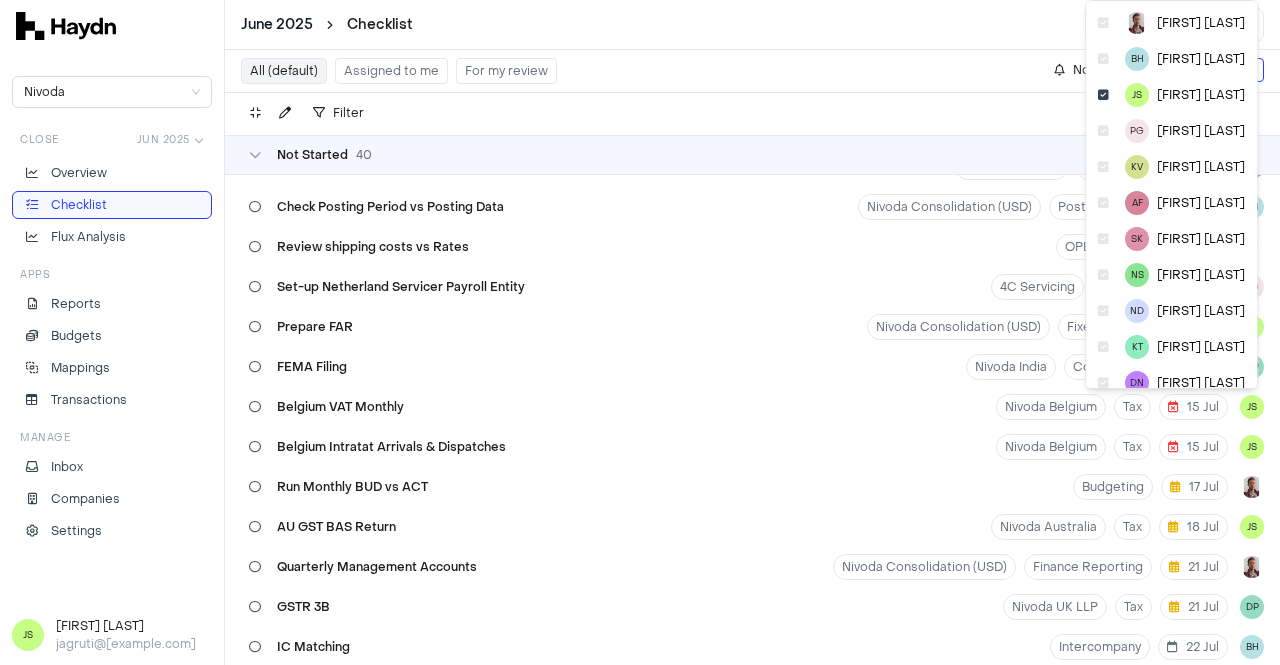 click on "[MONTH] 2025 Checklist Open 65 % Nivoda Close [MONTH] 2025 Overview Checklist Flux Analysis Apps Reports Budgets Mappings Transactions Manage Inbox Companies Settings JS Jagruti Sidhiya jagruti@[example.com] All   (default) Assigned to me   For my review   Notifications New Task Filter . Display Not Started 40 Review Suspense Account Nivoda UK Suspense Accounts 7 [MONTH] DN Close Airwallex Transaction - NL, AUS, Belgium, HK Nivoda Netherlands Payroll 7 [MONTH] PG Perform Bank Reconciliation Nivoda UK LLP Bank Recs 9 [MONTH] DP Perform Bank Reconciliation Nivoda Australia Bank Recs 9 [MONTH] JS Perform Bank Reconciliation Nivoda Belgium Bank Recs 9 [MONTH] DN Perform Bank Reconciliation Nivoda Netherlands Bank Recs 9 [MONTH] JS Perform Bank Reconciliation Nivoda UAE Bank Recs 9 [MONTH] BH Perform Bank Reconciliation 1 / 2 Nivoda South Africa Bank Recs 9 [MONTH] AF Perform Bank Reconciliation Nivoda Thailand Bank Recs 9 [MONTH] KT Perform Bank Reconciliation Nivoda USA Bank Recs 9 [MONTH] KT Perform Bank Reconciliation Nivoda HK Bank Recs 9 [MONTH] JS +" at bounding box center [640, 332] 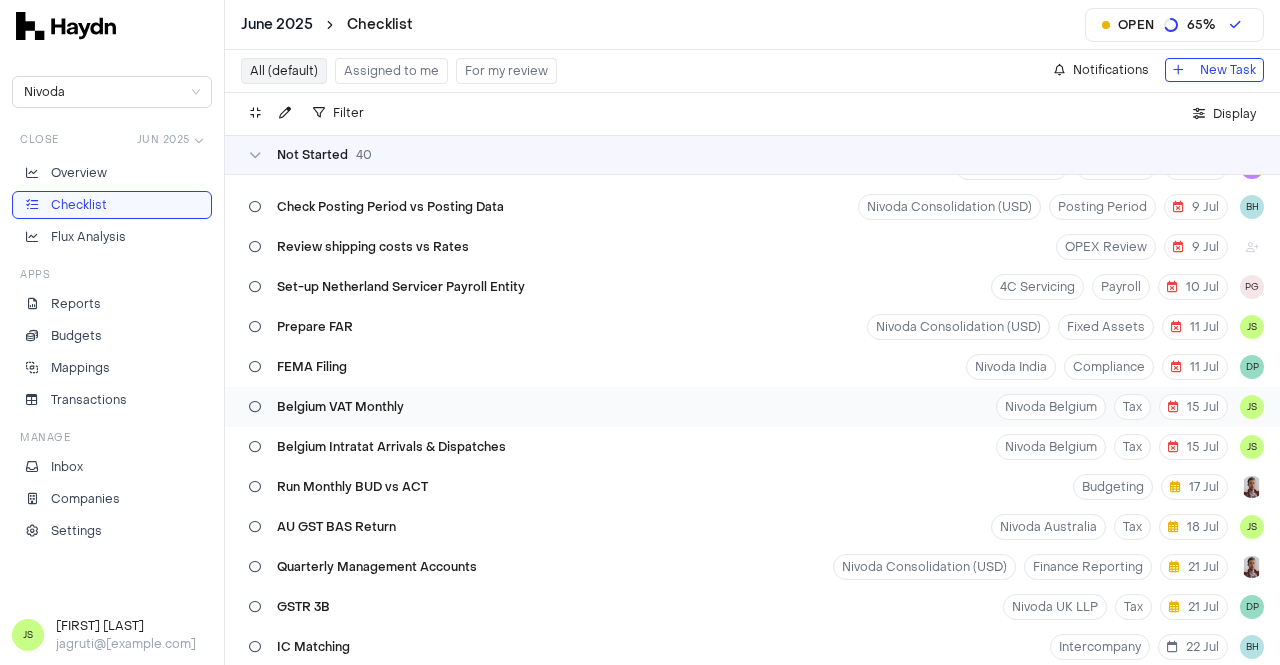 click on "Belgium VAT Monthly  Nivoda Belgium Tax 15 Jul JS" at bounding box center (752, 407) 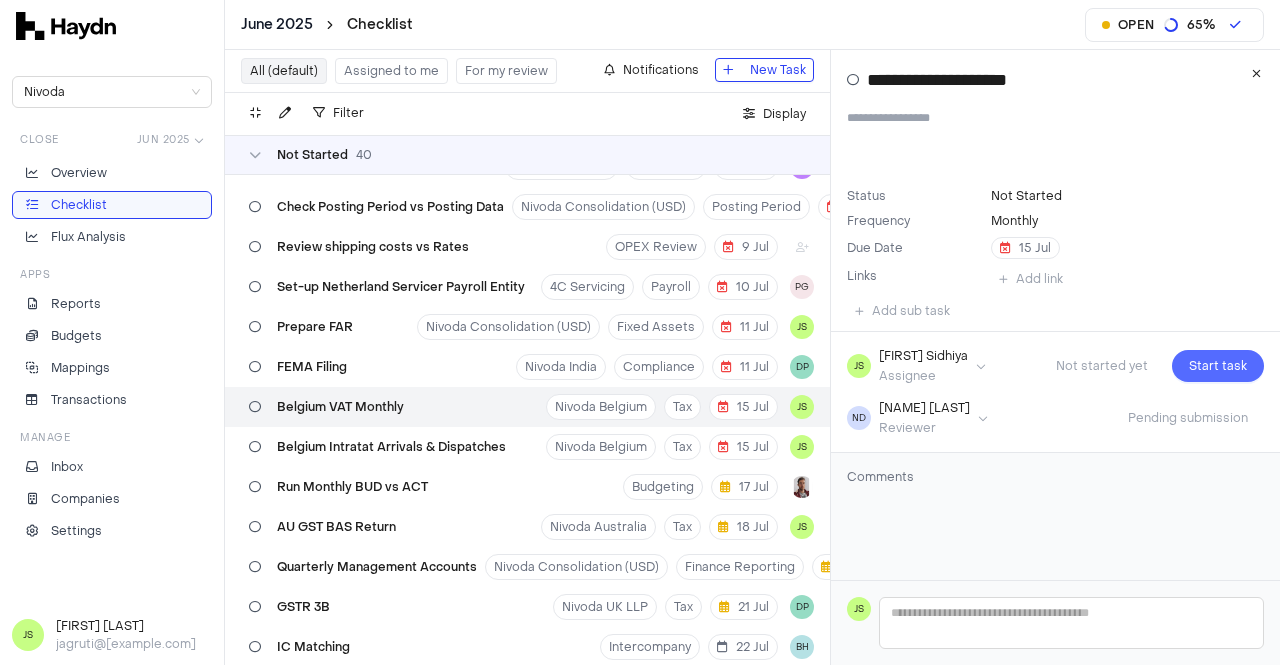 click on "Start task" at bounding box center [1218, 366] 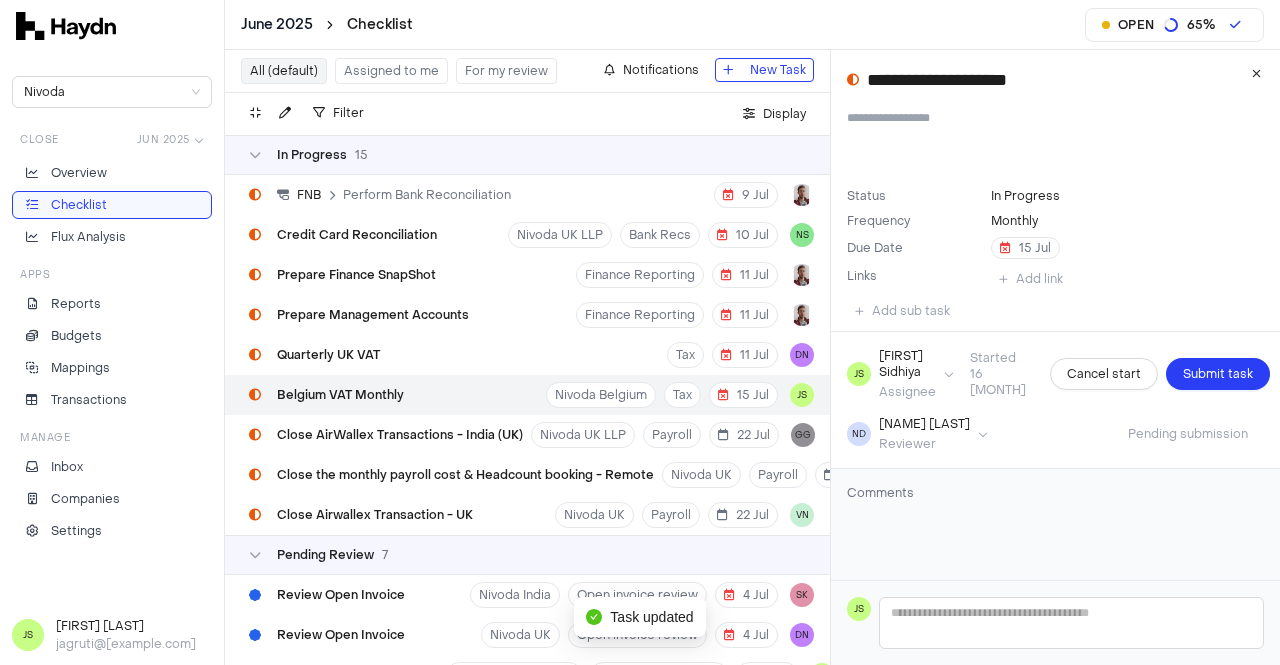 scroll, scrollTop: 1842, scrollLeft: 0, axis: vertical 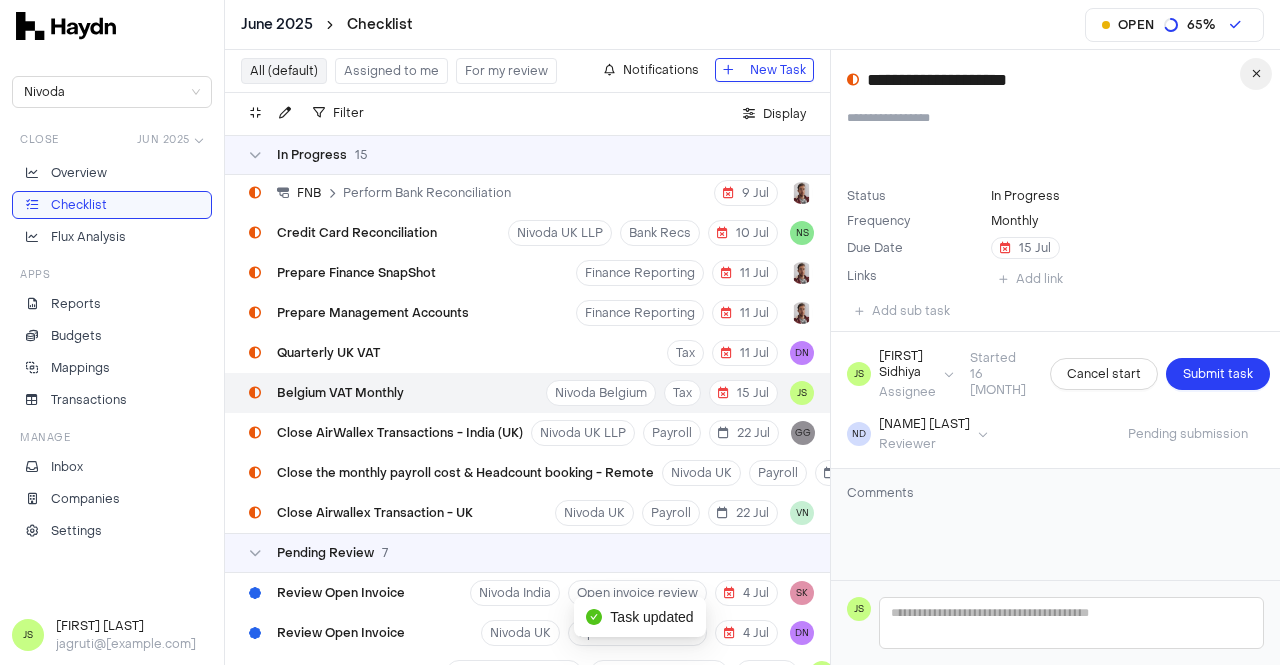 click at bounding box center (1256, 74) 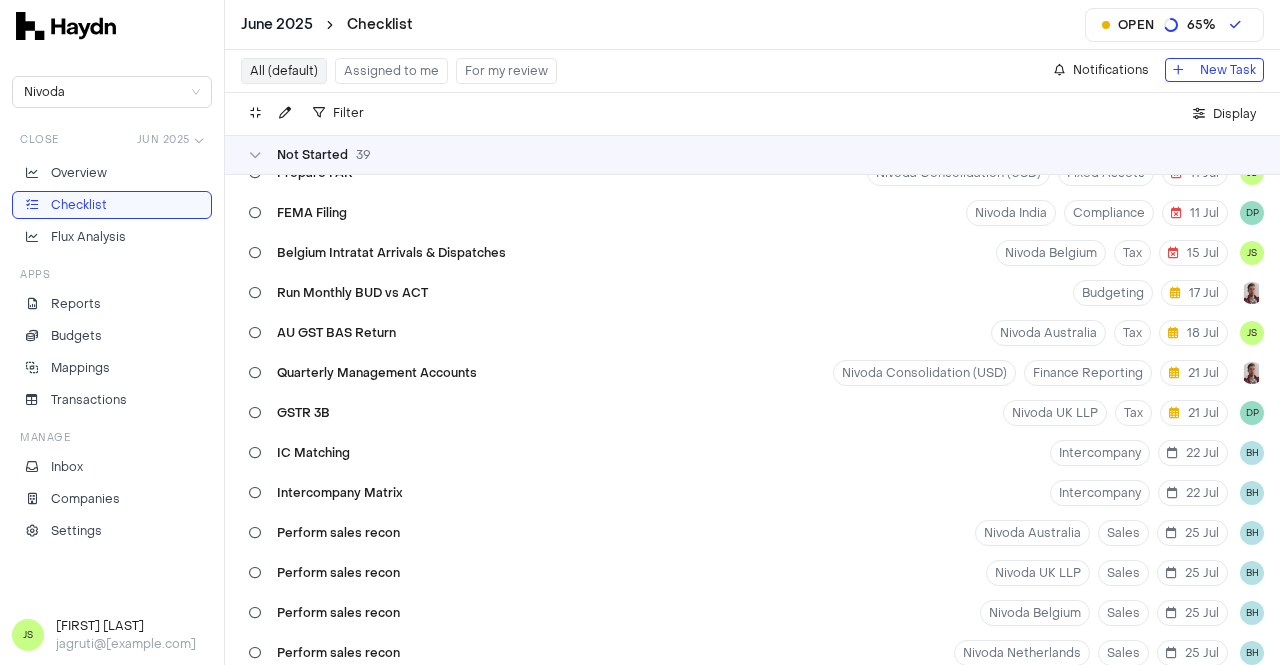 scroll, scrollTop: 661, scrollLeft: 0, axis: vertical 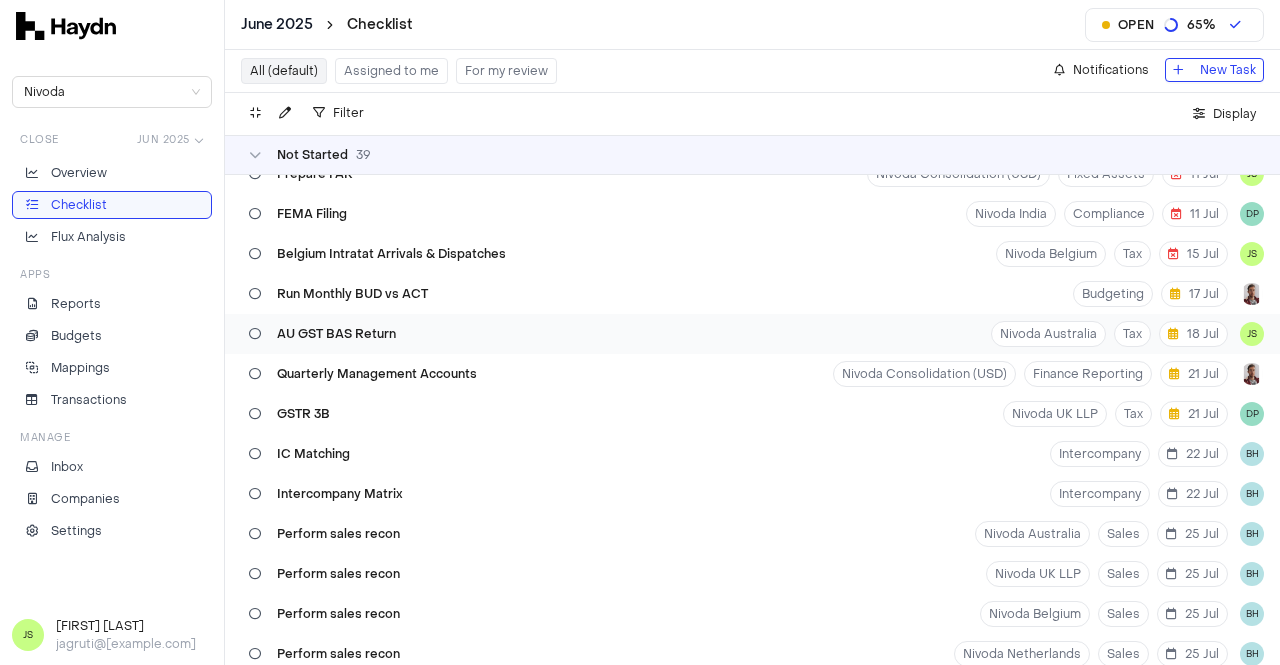 click on "AU GST BAS Return Nivoda Australia Tax 18 Jul JS" at bounding box center (752, 334) 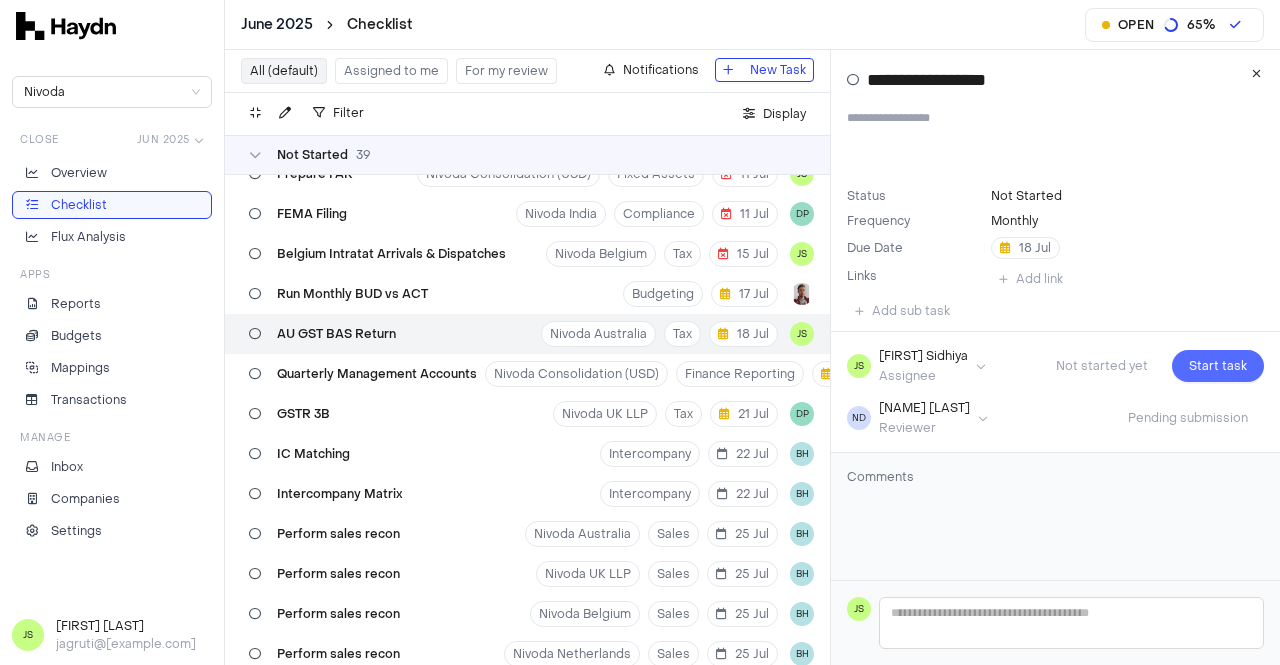 click on "Start task" at bounding box center [1218, 366] 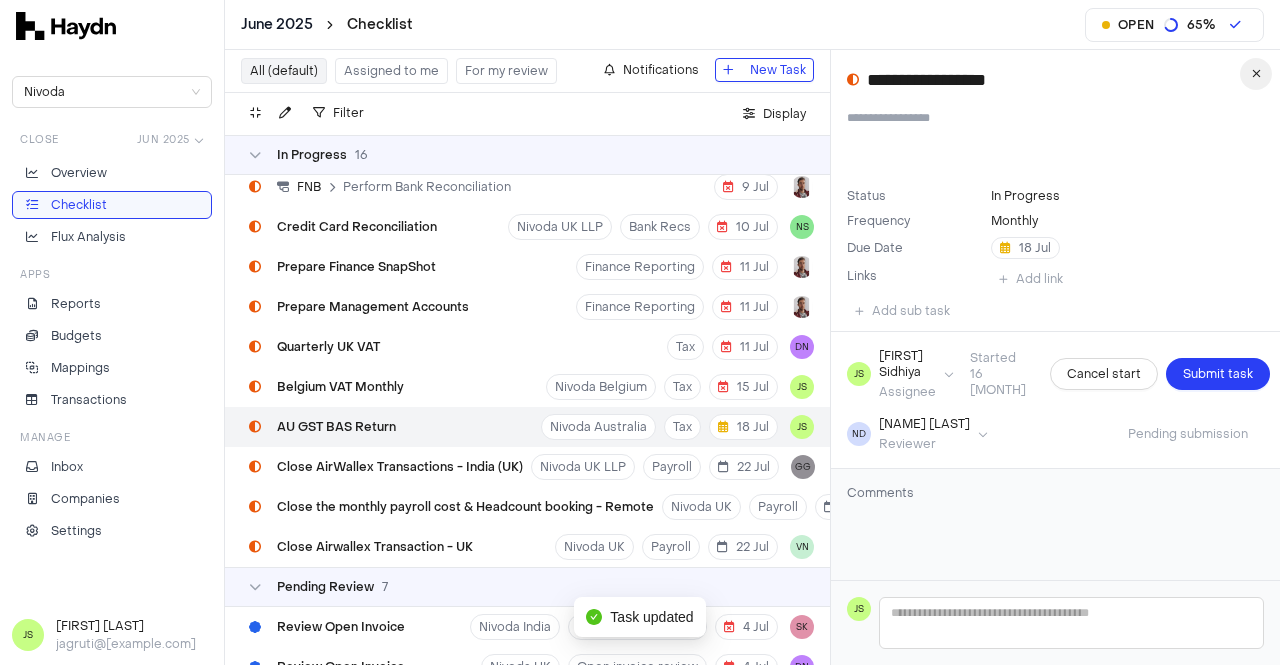 click at bounding box center (1256, 74) 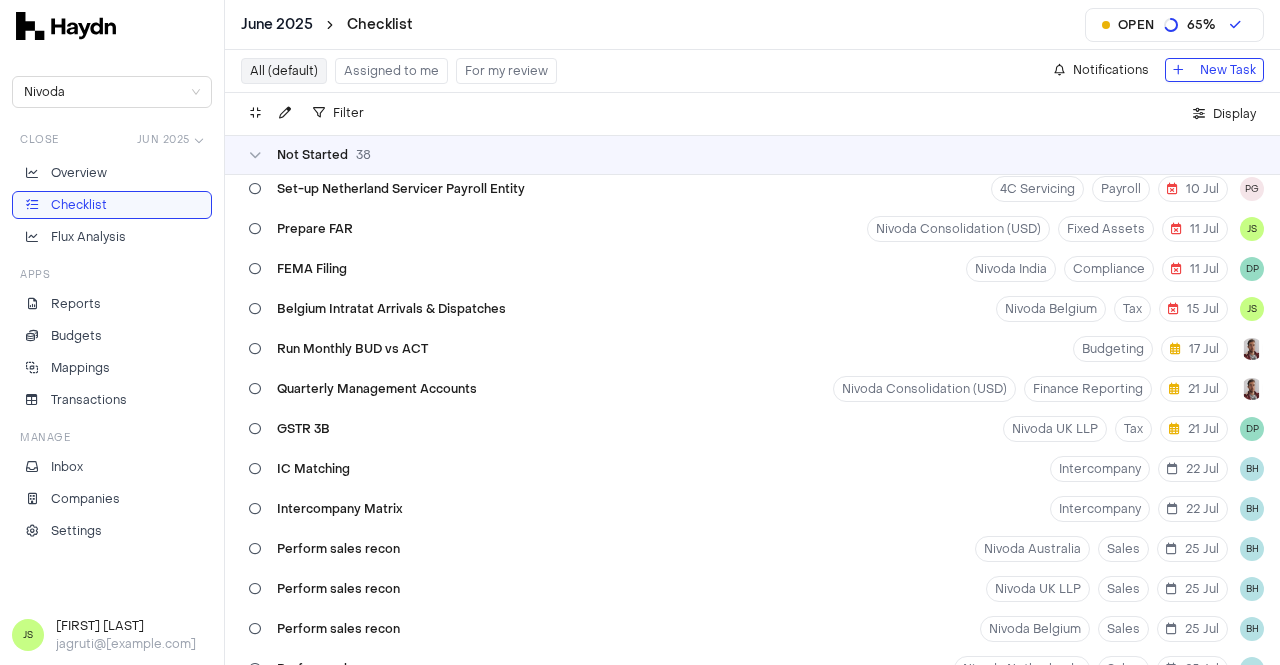 scroll, scrollTop: 605, scrollLeft: 0, axis: vertical 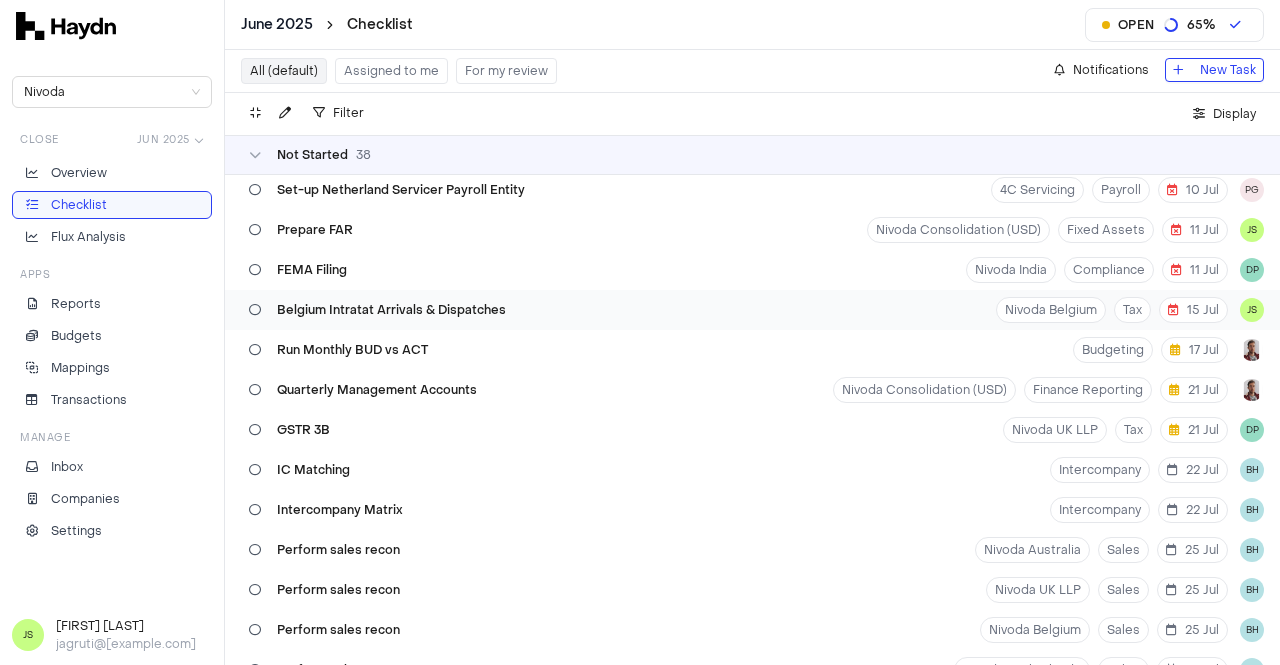click on "Belgium Intratat Arrivals & Dispatches" at bounding box center [377, 310] 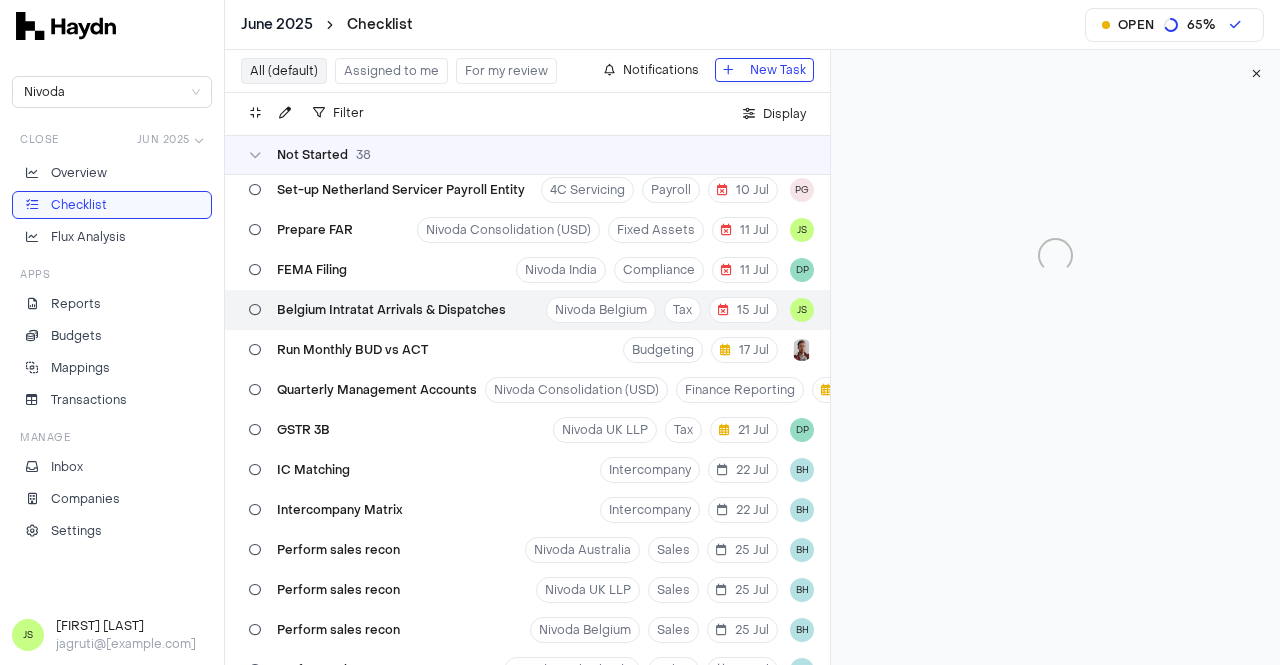 type 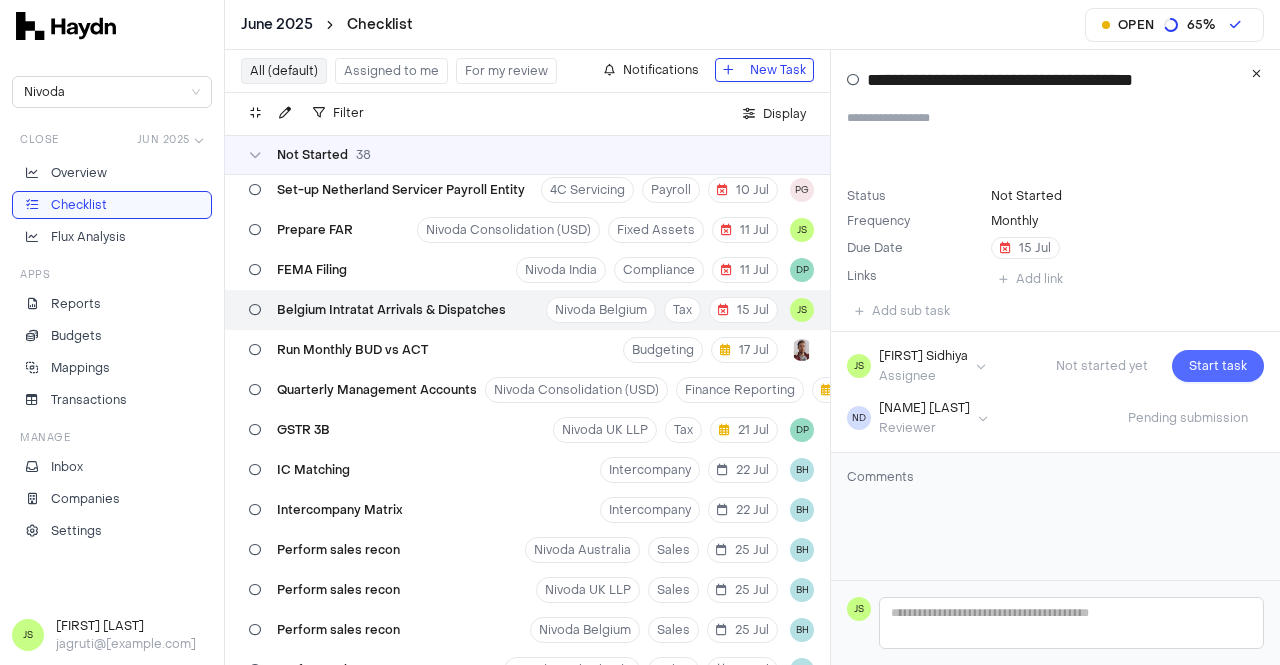 click on "Start task" at bounding box center (1218, 366) 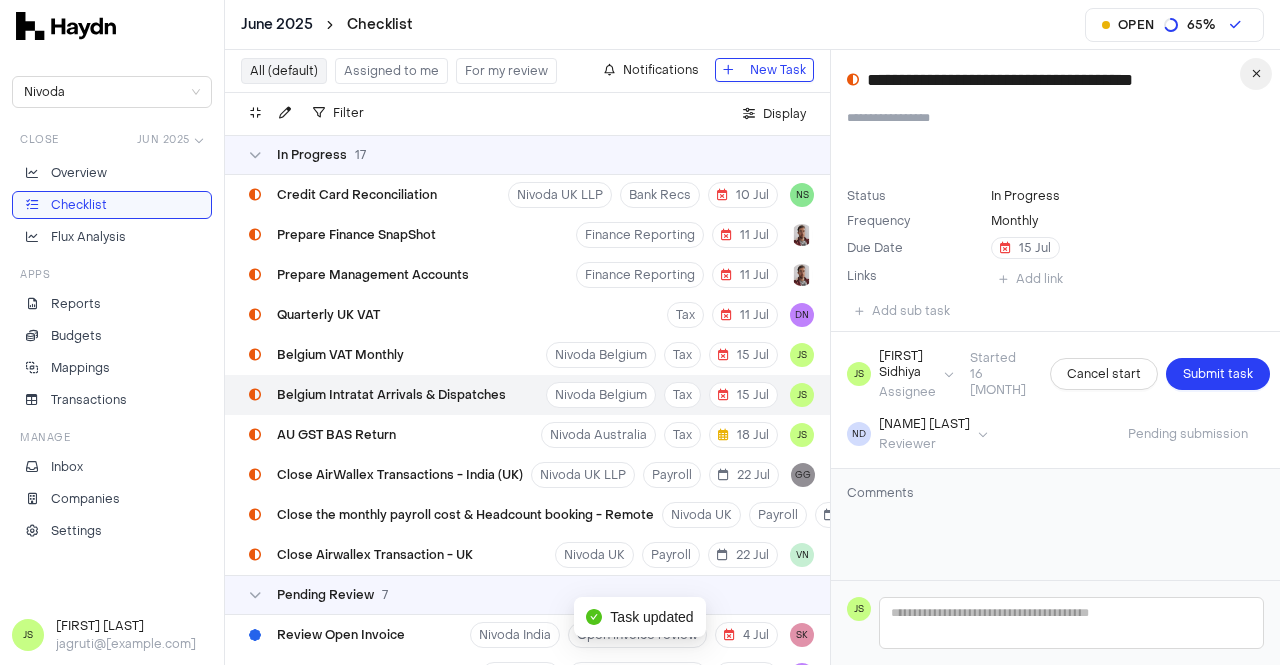 click at bounding box center (1256, 74) 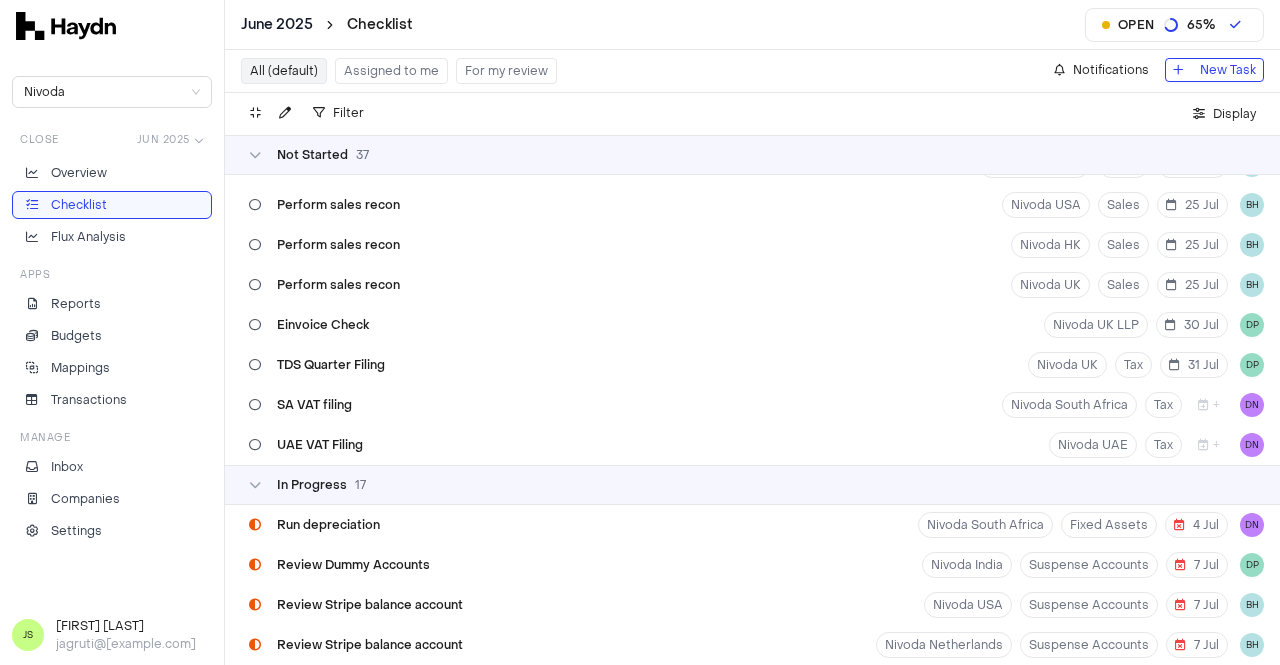 scroll, scrollTop: 1191, scrollLeft: 0, axis: vertical 